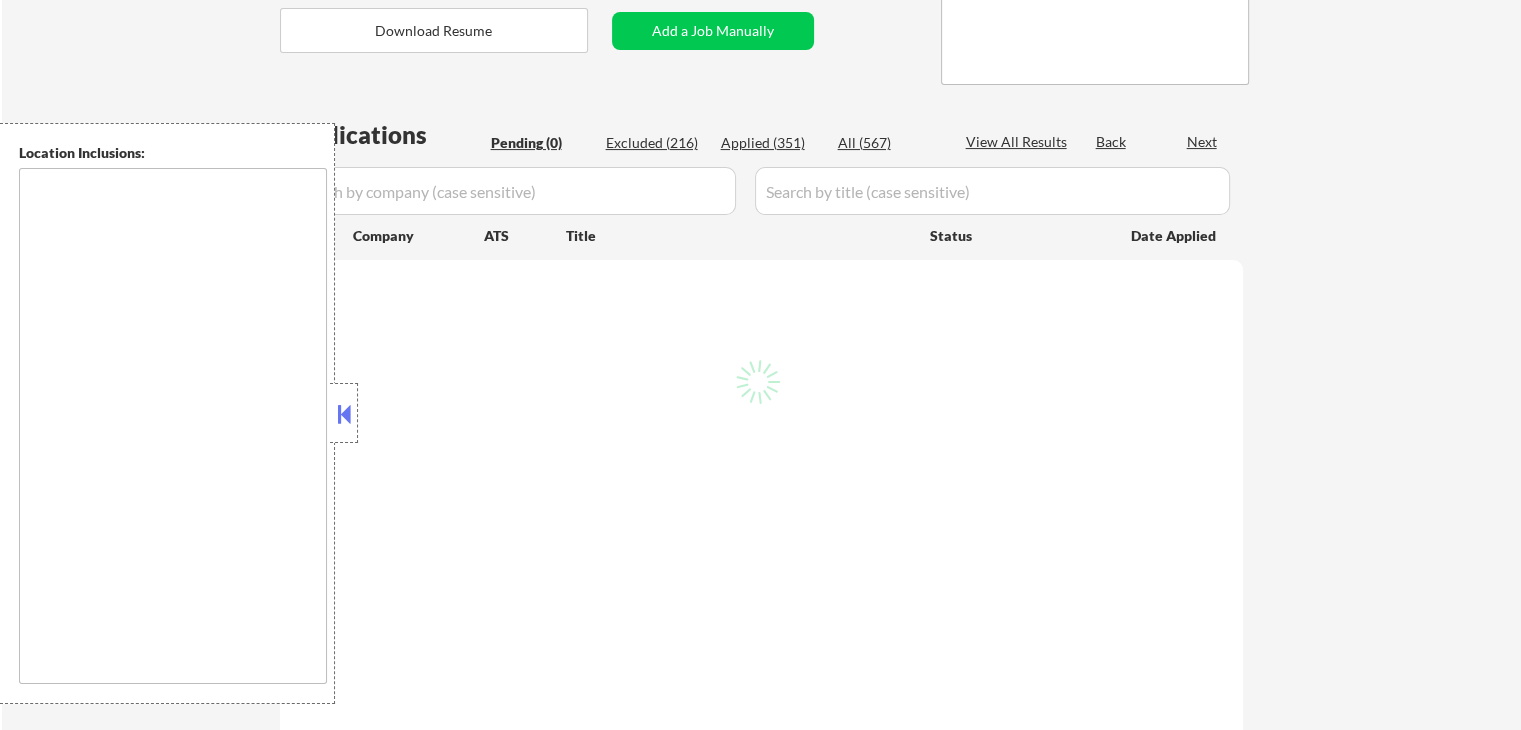 click at bounding box center (344, 414) 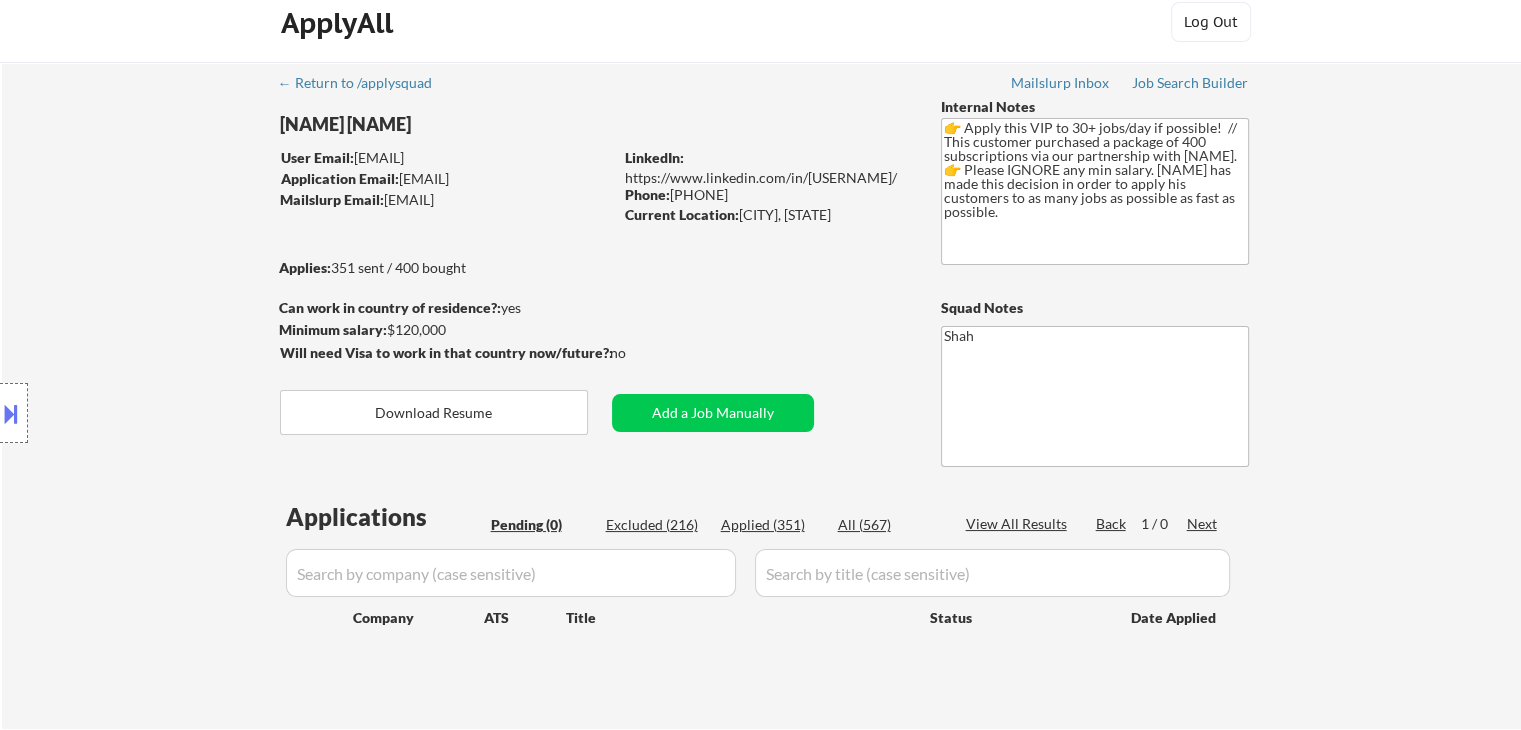 scroll, scrollTop: 0, scrollLeft: 0, axis: both 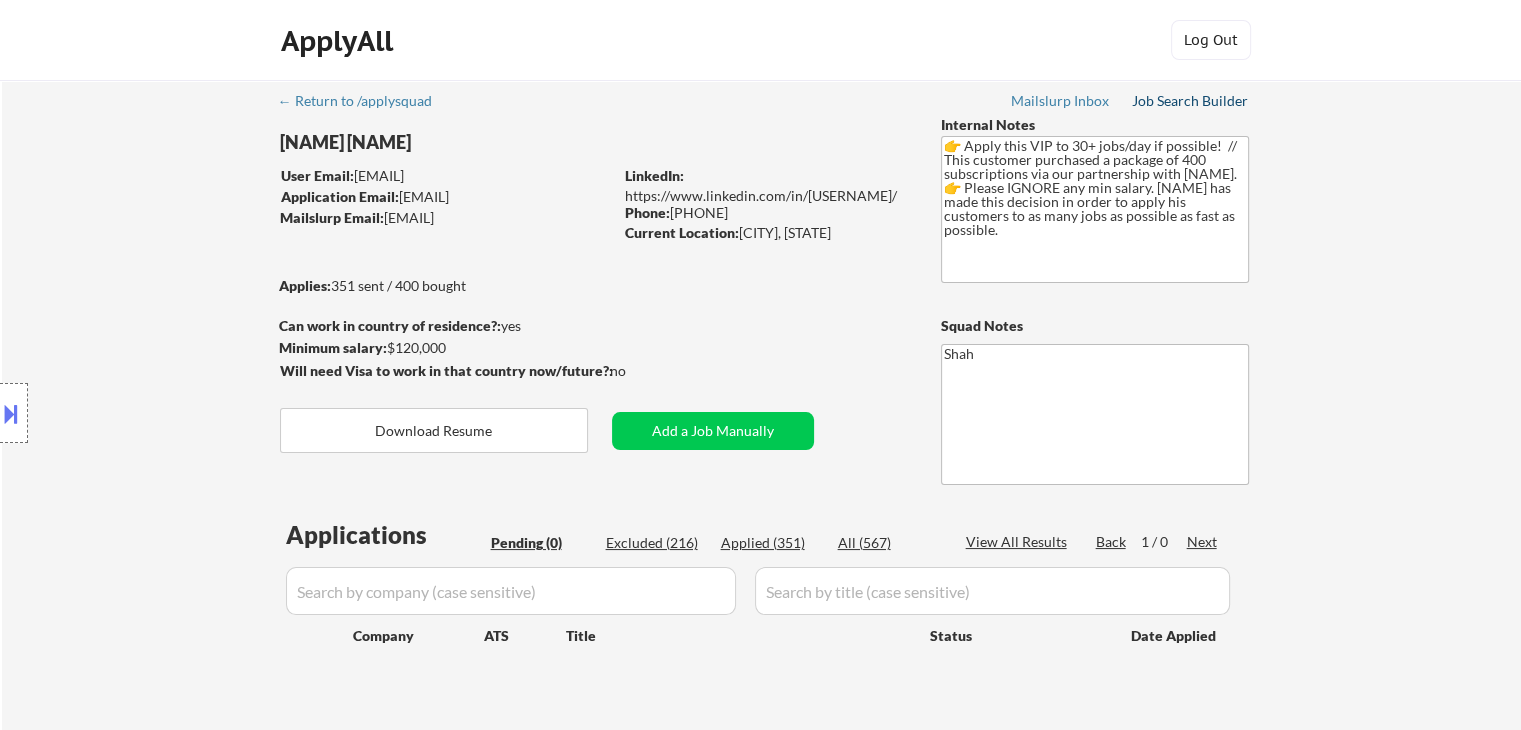 click on "Job Search Builder" at bounding box center [1190, 101] 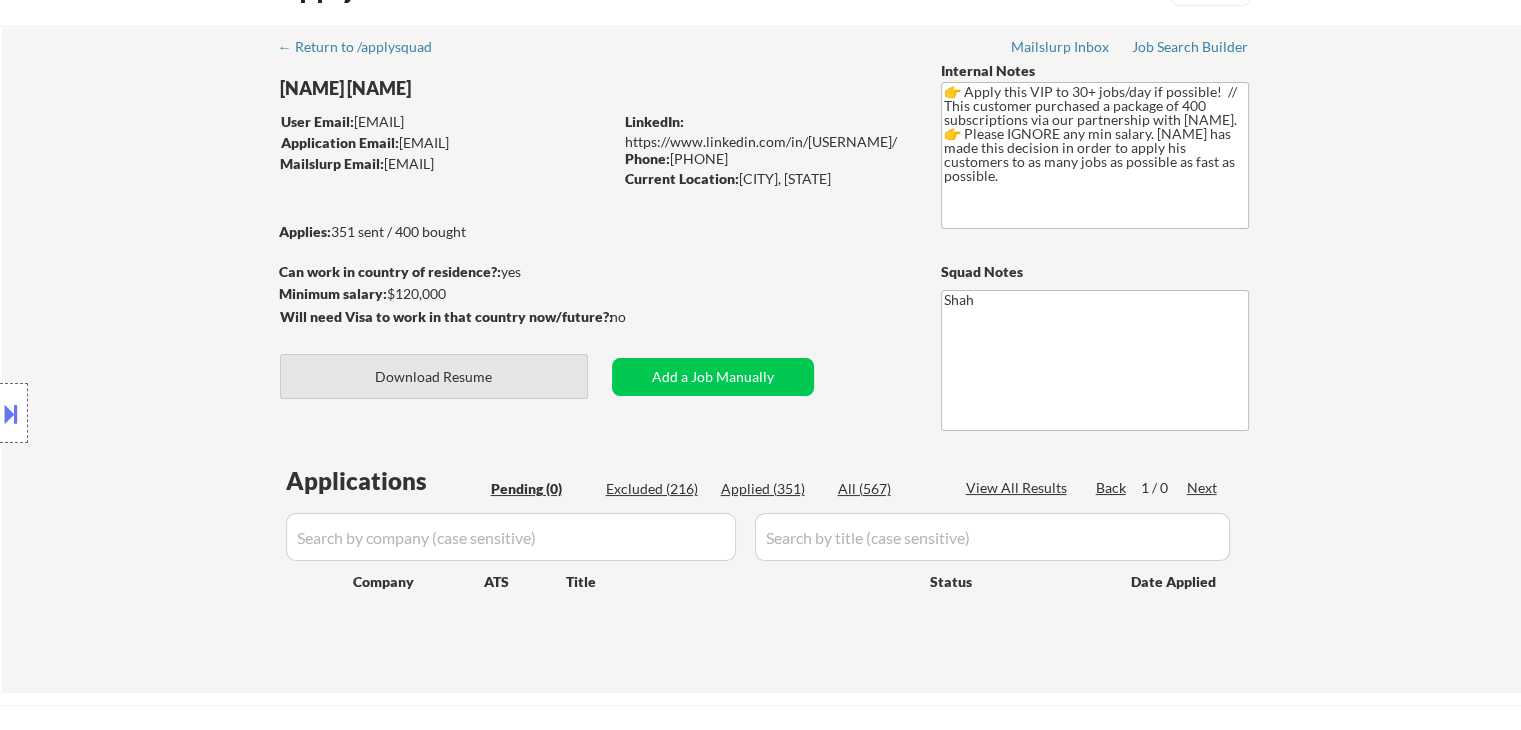 scroll, scrollTop: 200, scrollLeft: 0, axis: vertical 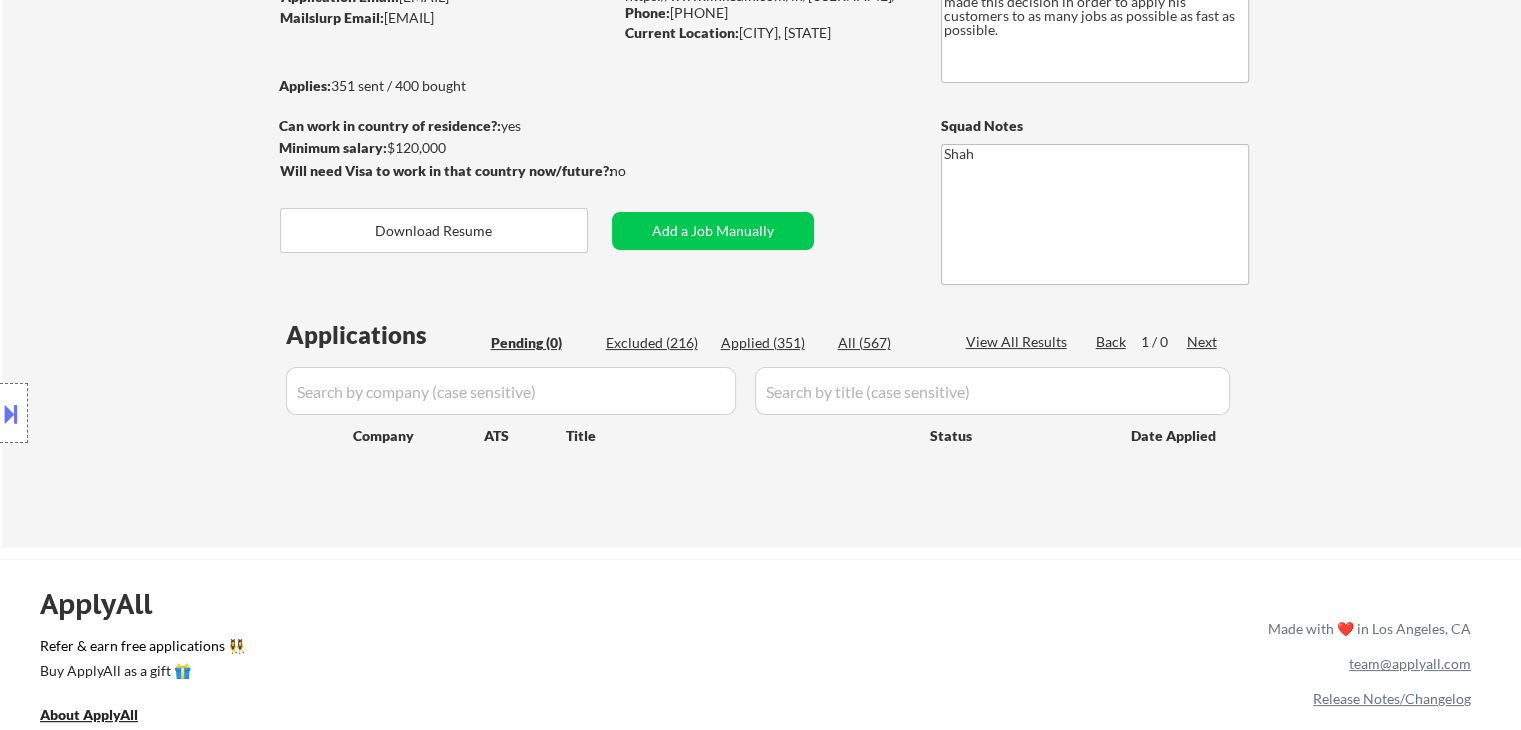 click on "Location Inclusions:" at bounding box center [179, 413] 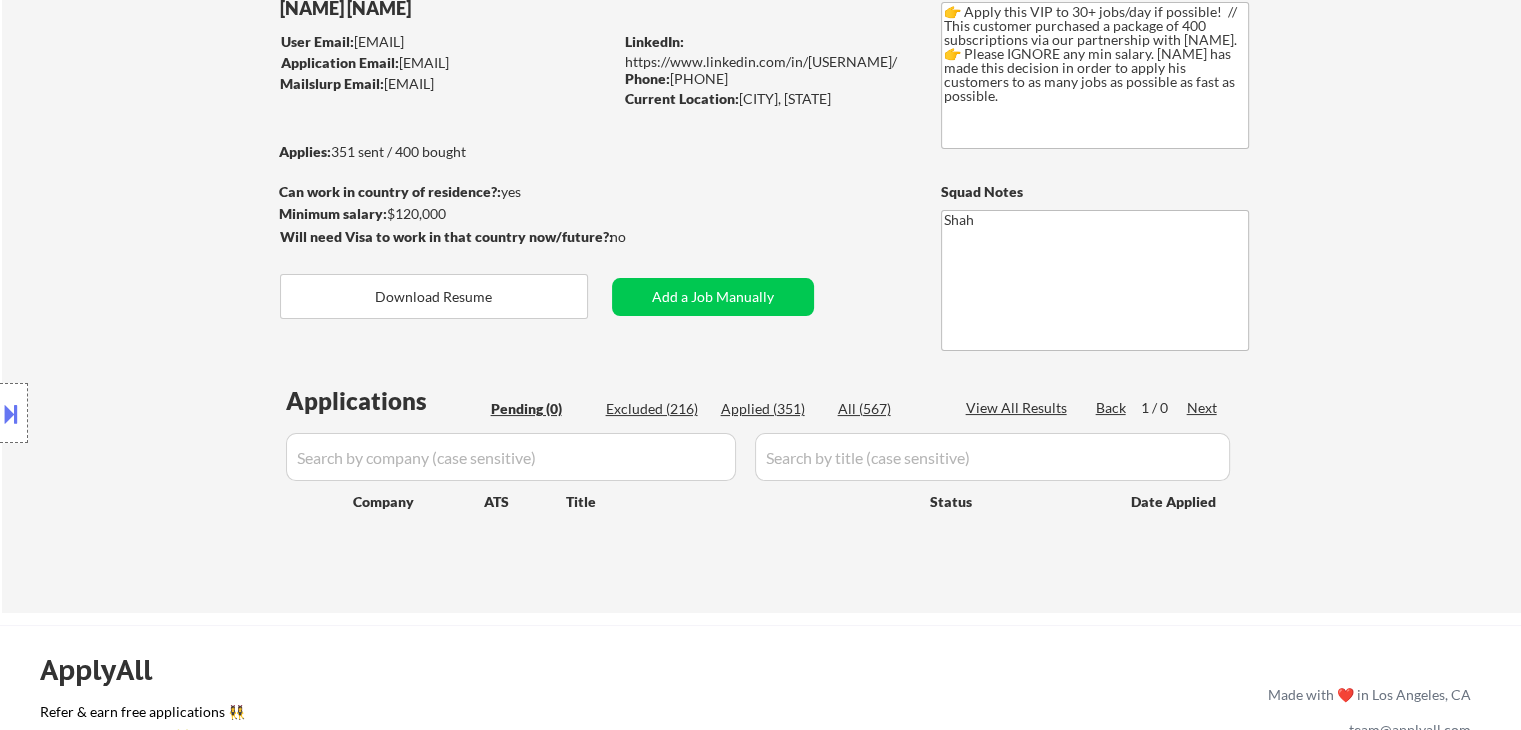 scroll, scrollTop: 100, scrollLeft: 0, axis: vertical 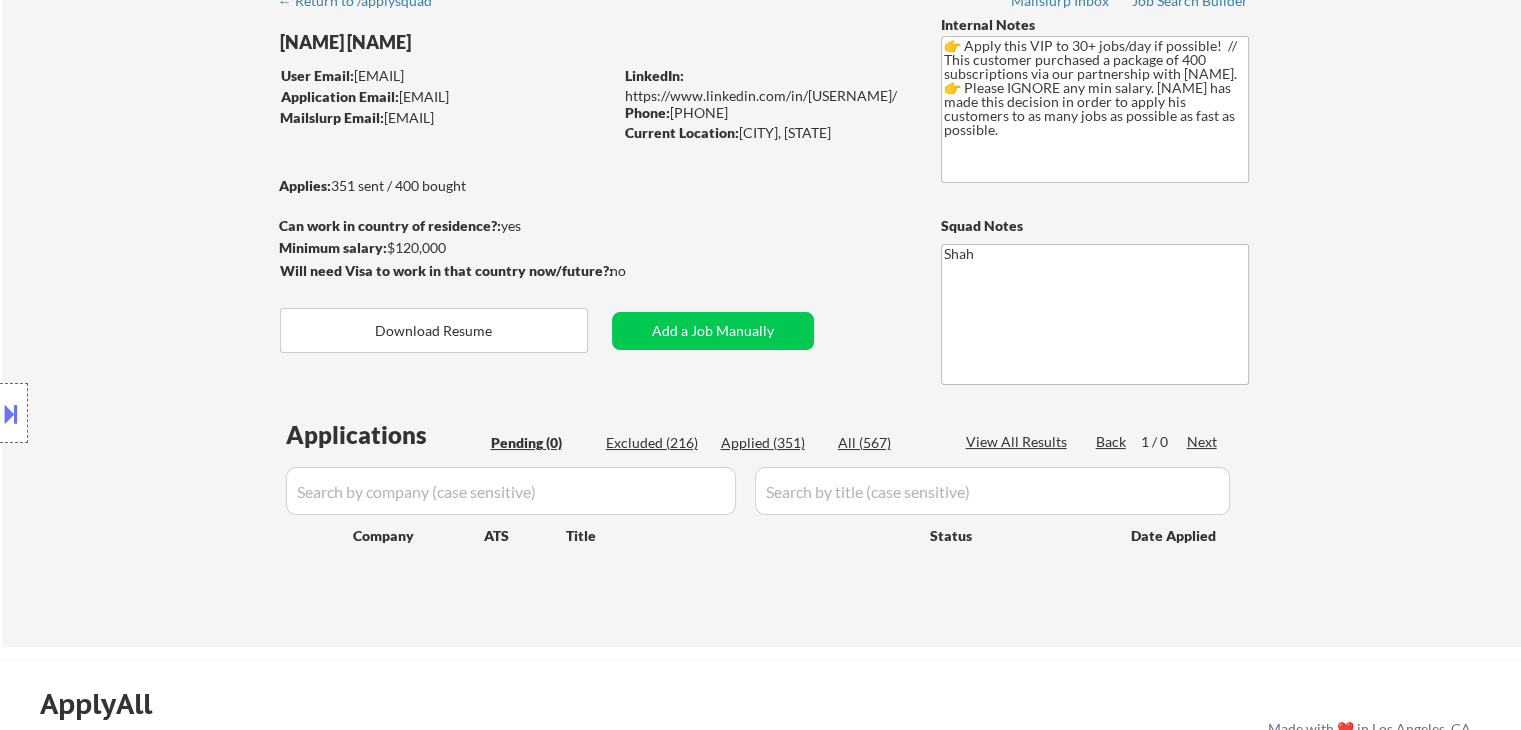 click on "Location Inclusions:" at bounding box center [179, 413] 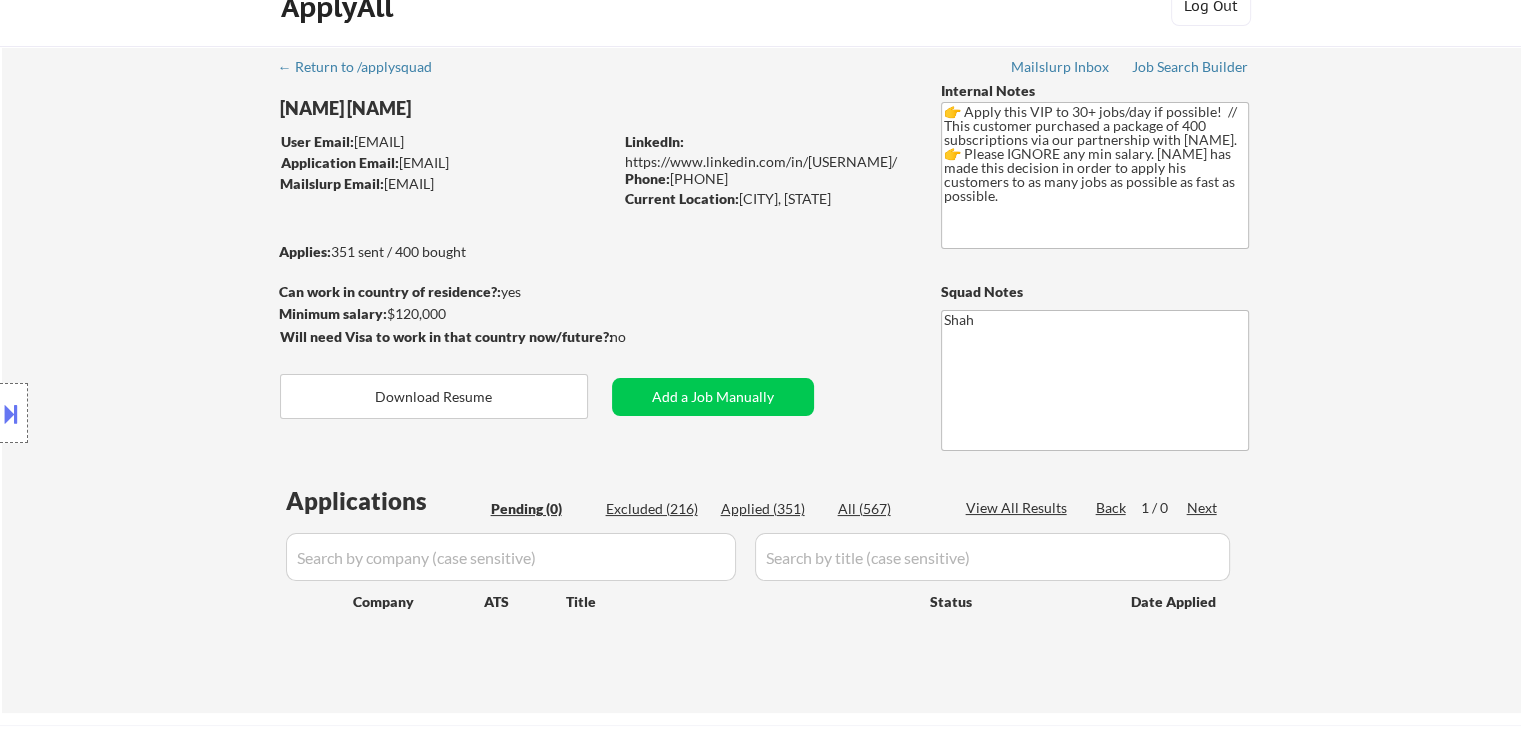 scroll, scrollTop: 0, scrollLeft: 0, axis: both 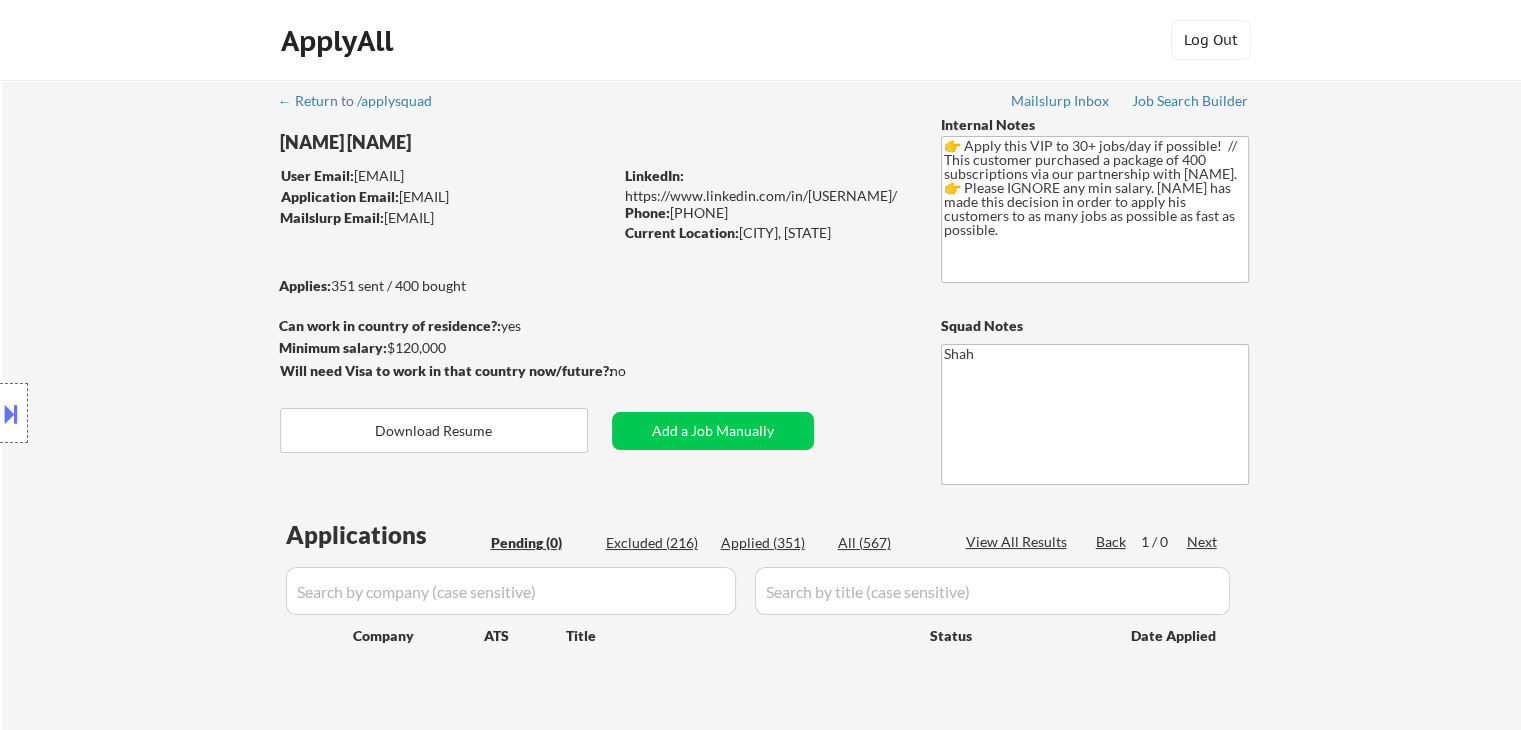 click on "Location Inclusions:" at bounding box center [179, 413] 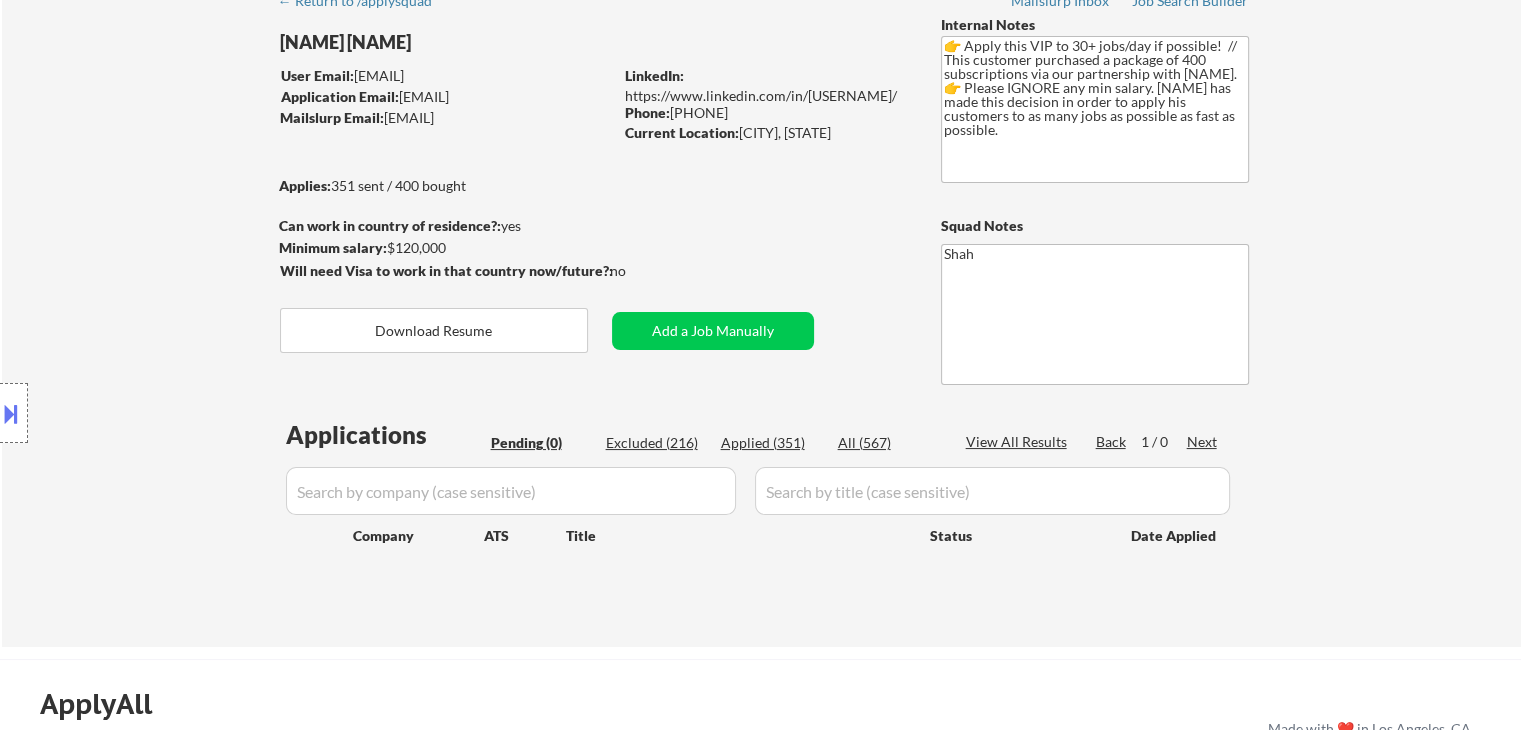 click on "Location Inclusions:" at bounding box center [179, 413] 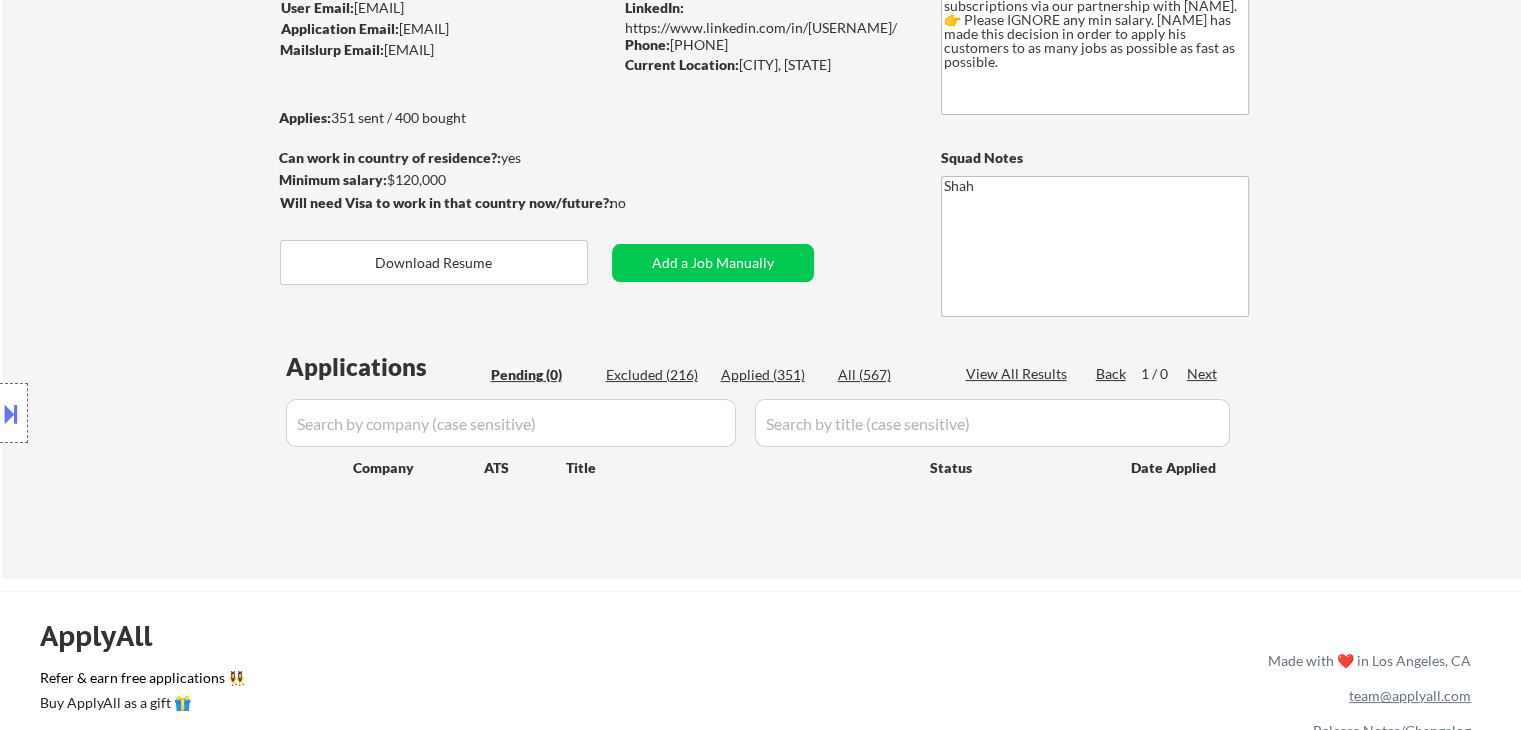 scroll, scrollTop: 200, scrollLeft: 0, axis: vertical 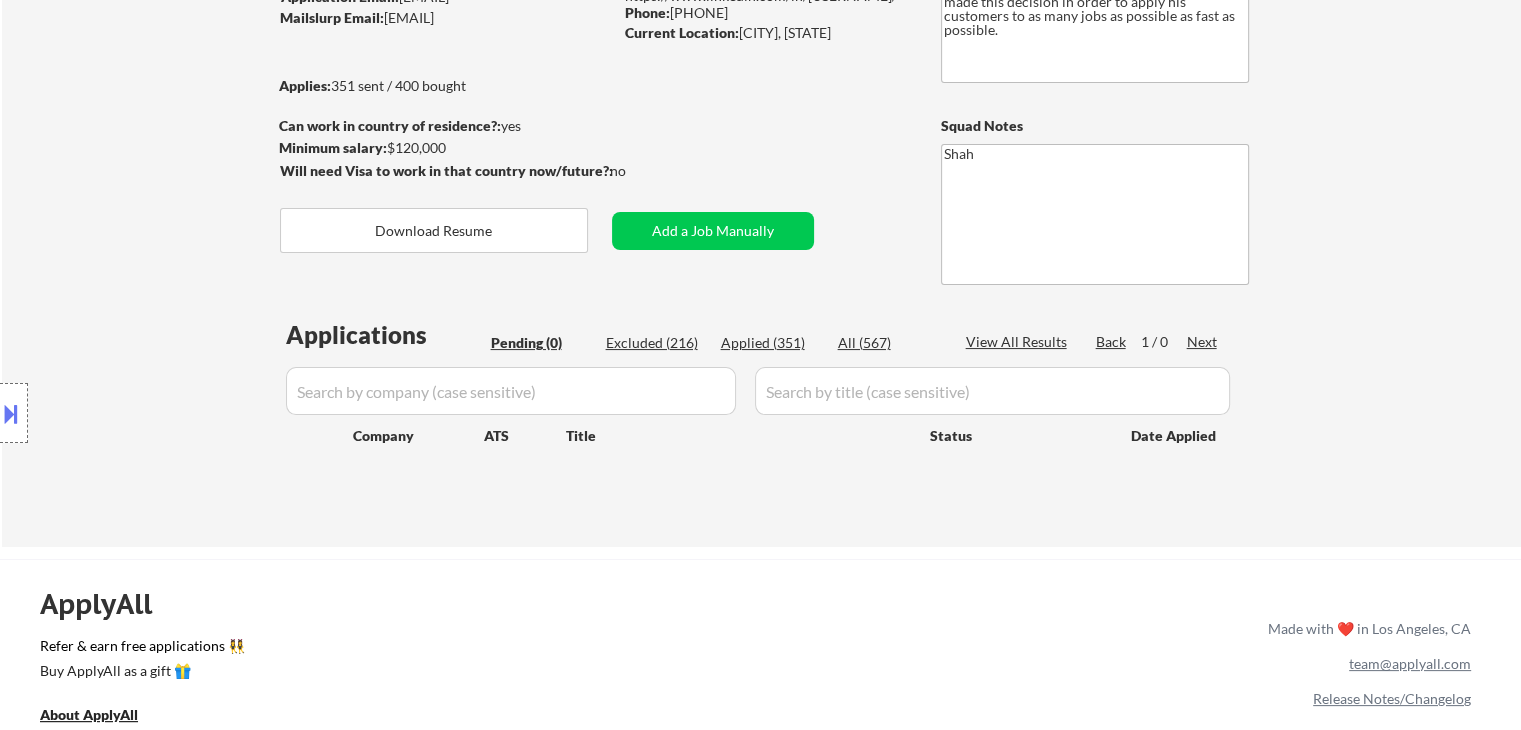 click on "Location Inclusions:" at bounding box center (179, 413) 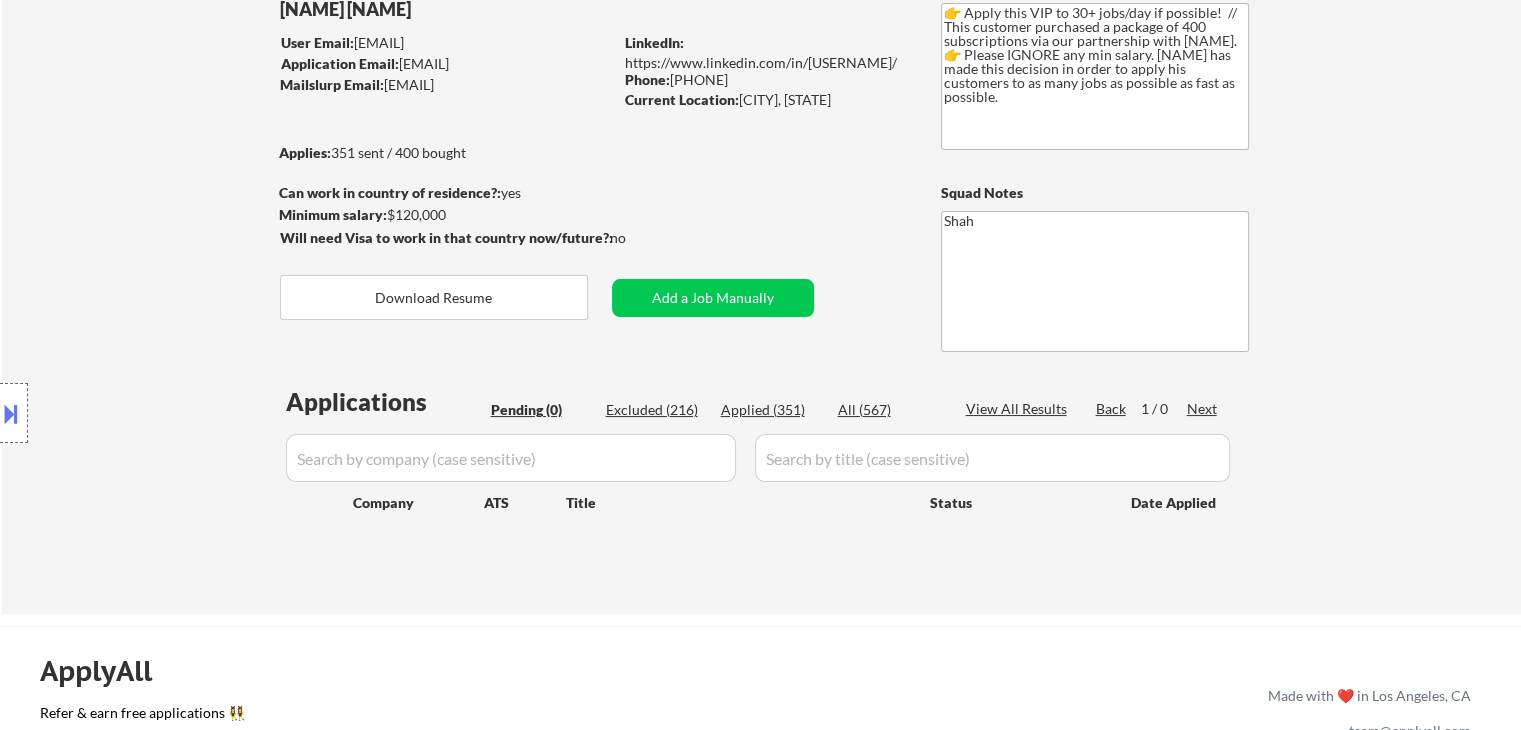 scroll, scrollTop: 100, scrollLeft: 0, axis: vertical 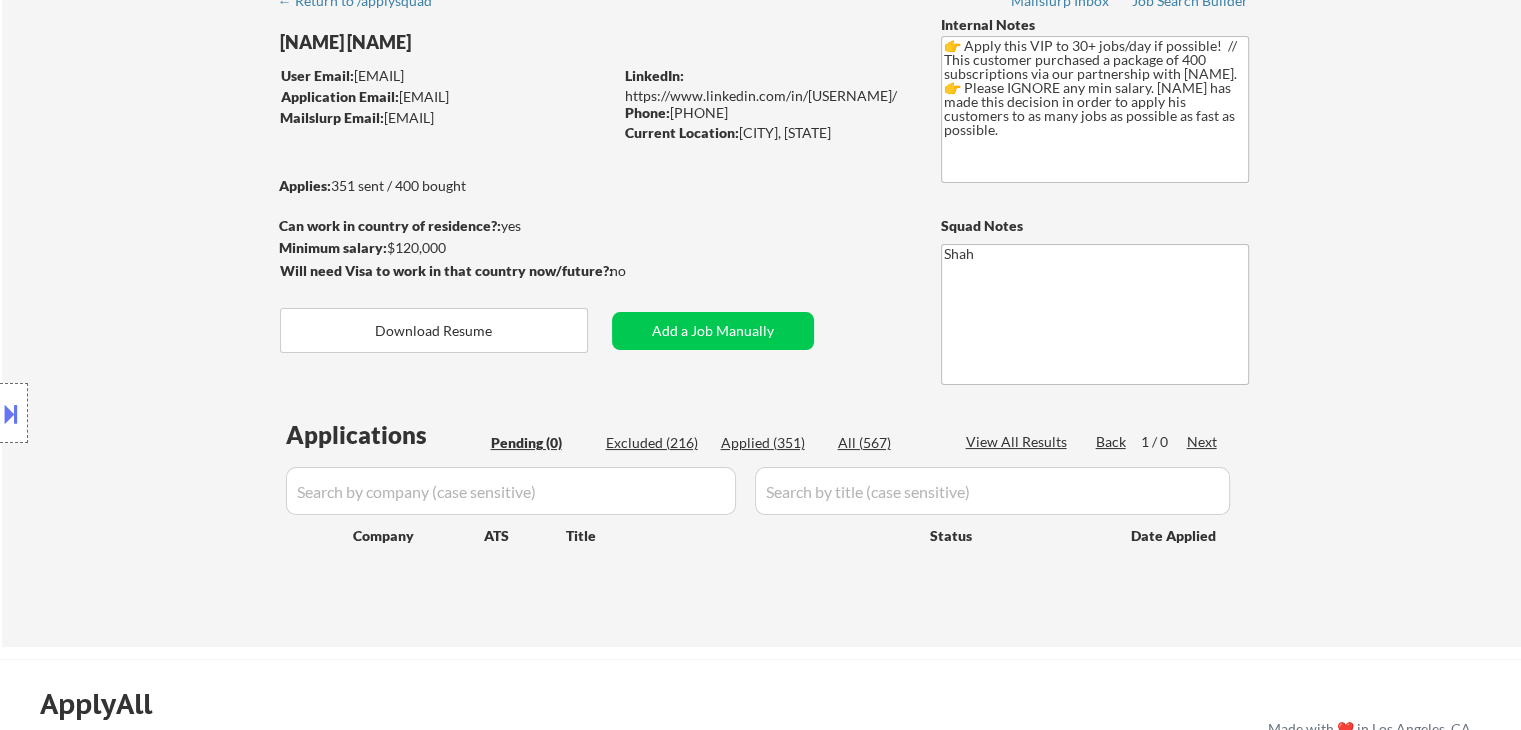 click on "Location Inclusions:" at bounding box center [179, 413] 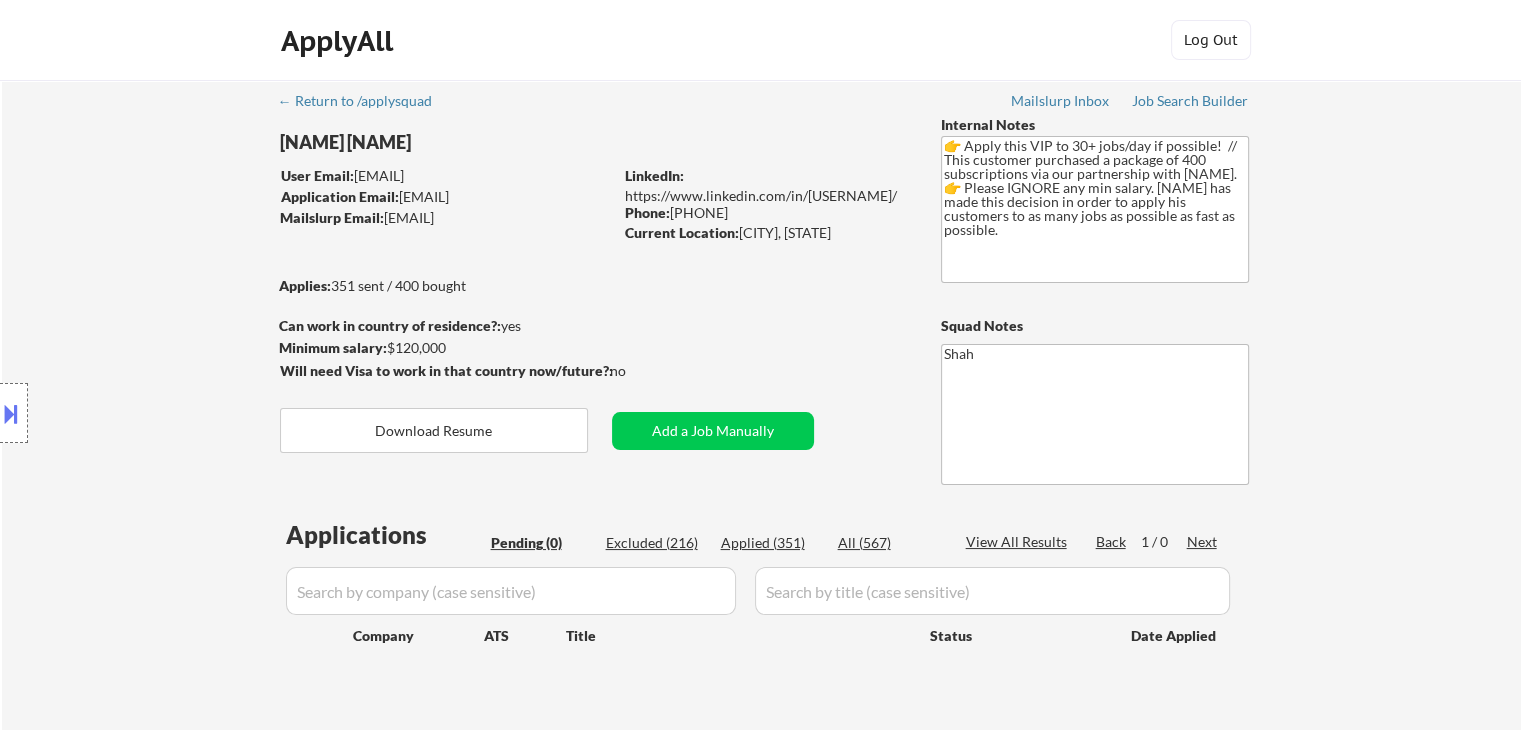 click on "Location Inclusions:" at bounding box center (179, 413) 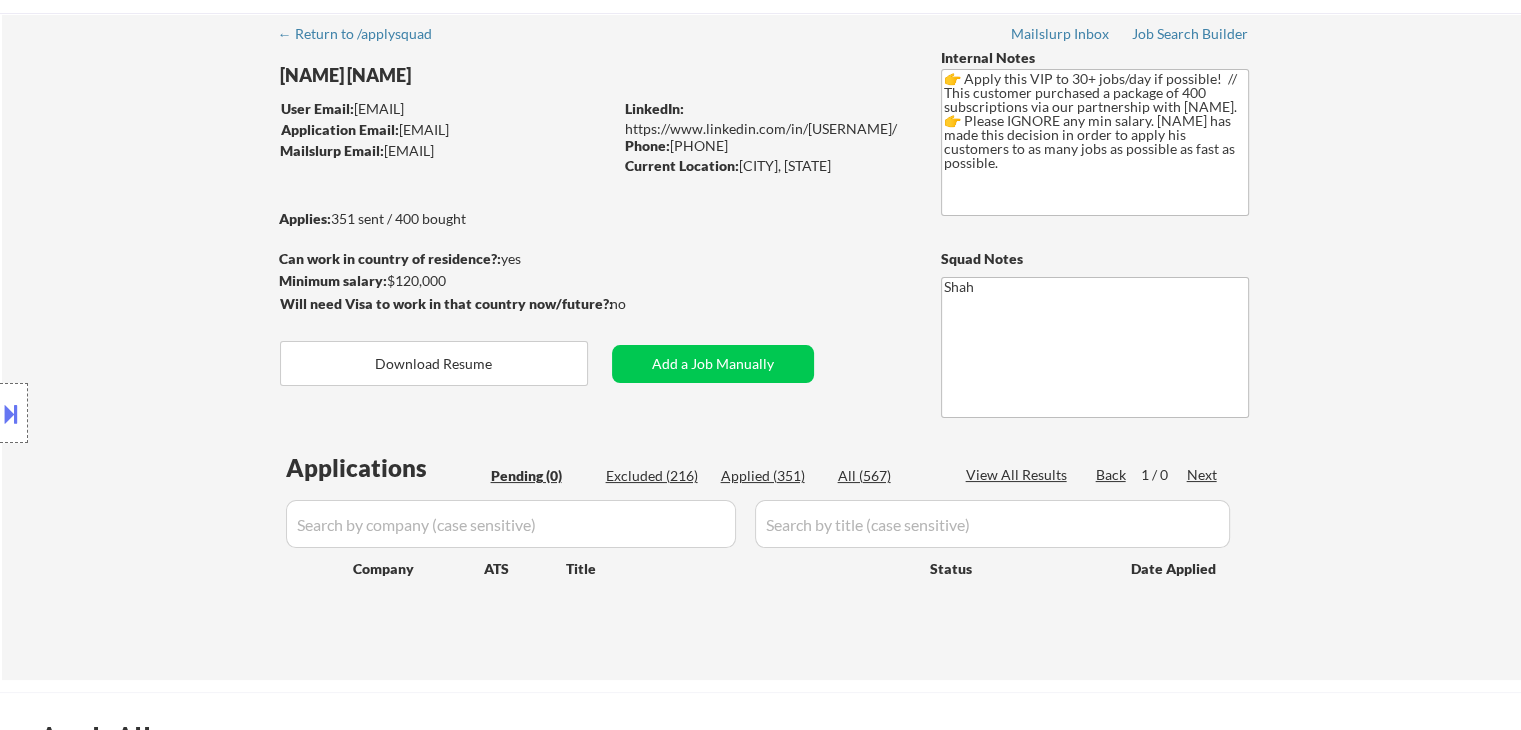 scroll, scrollTop: 100, scrollLeft: 0, axis: vertical 